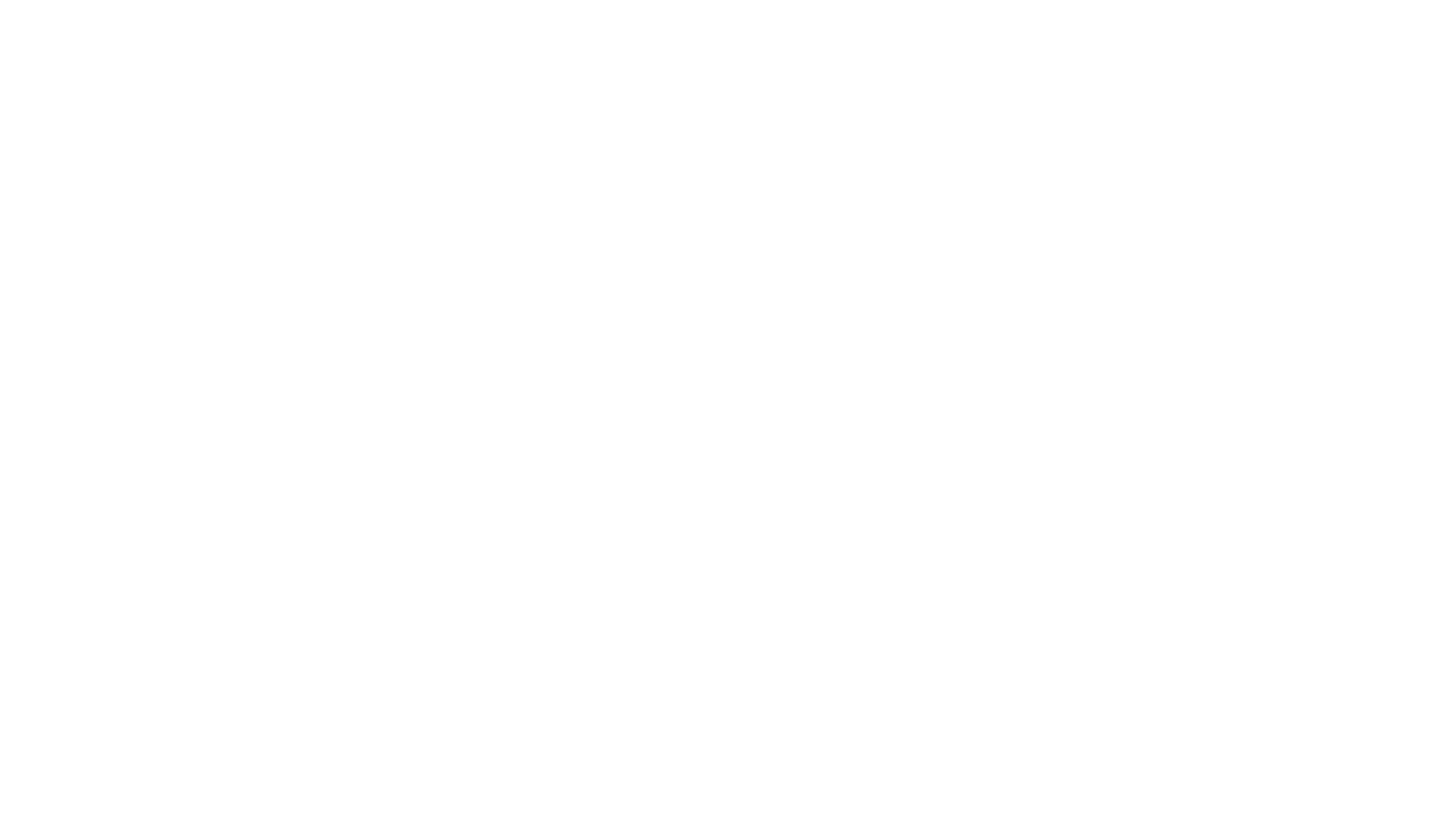 select on "******" 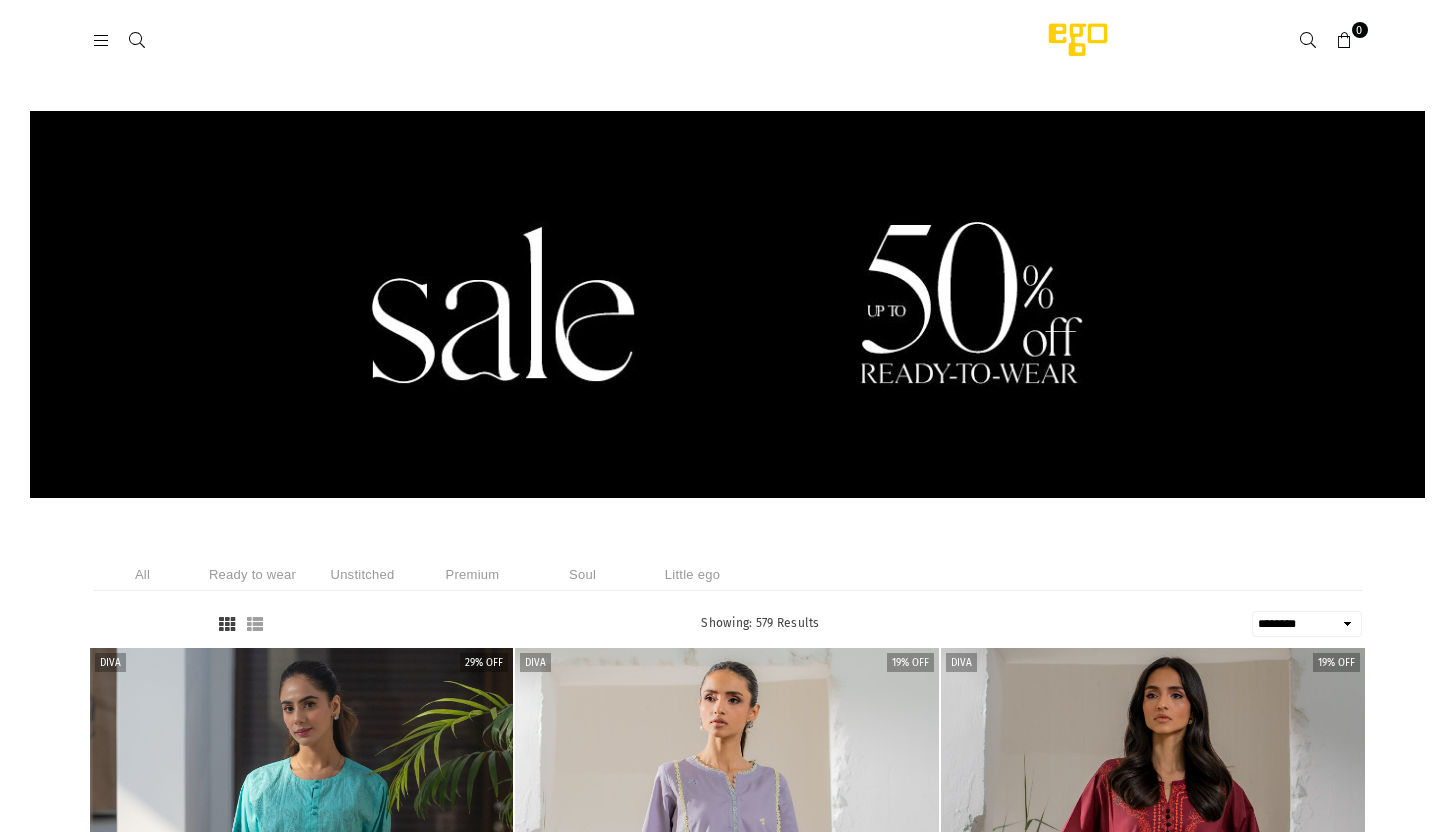 scroll, scrollTop: 0, scrollLeft: 0, axis: both 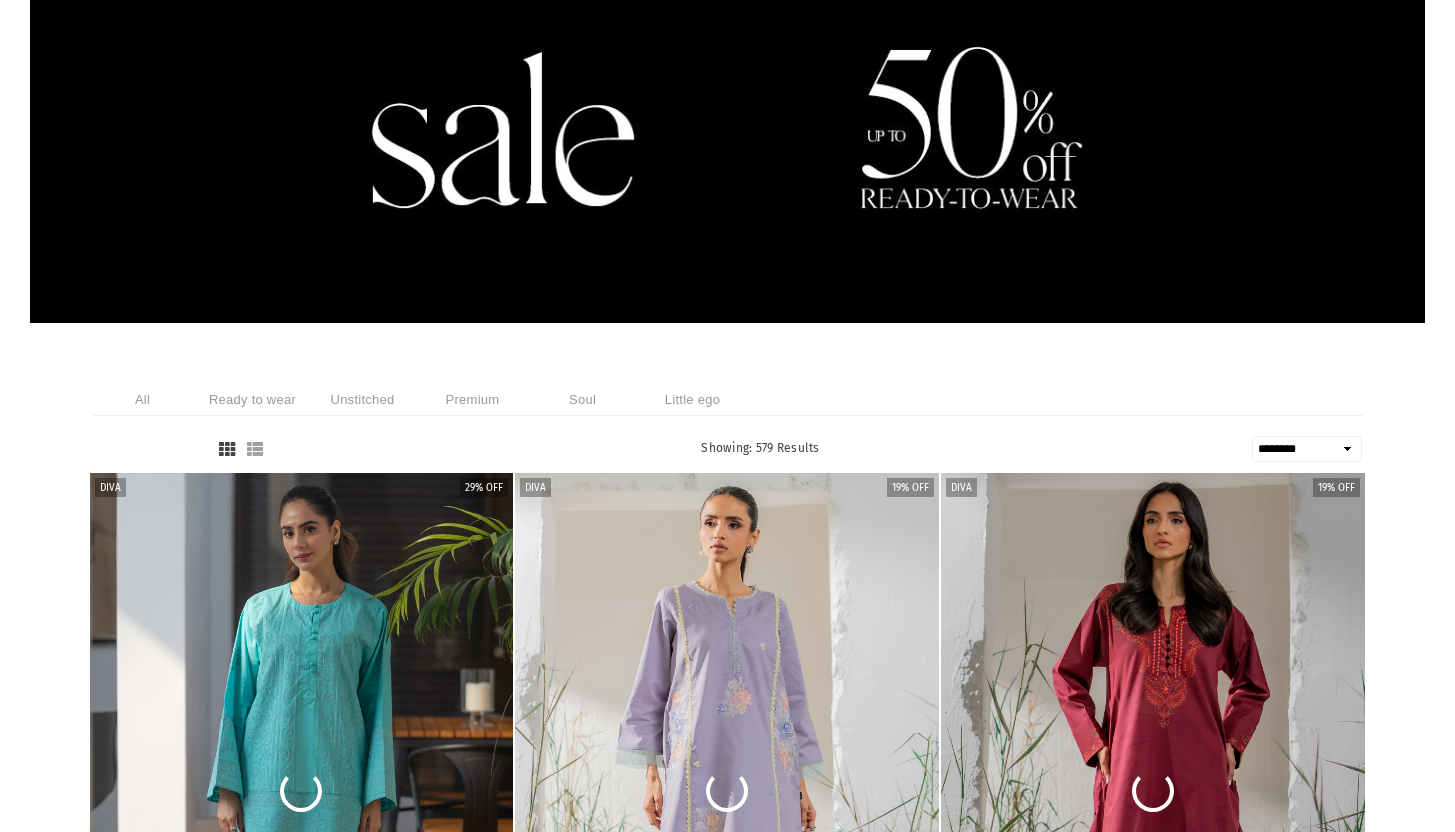 click on "Unstitched" at bounding box center [363, 399] 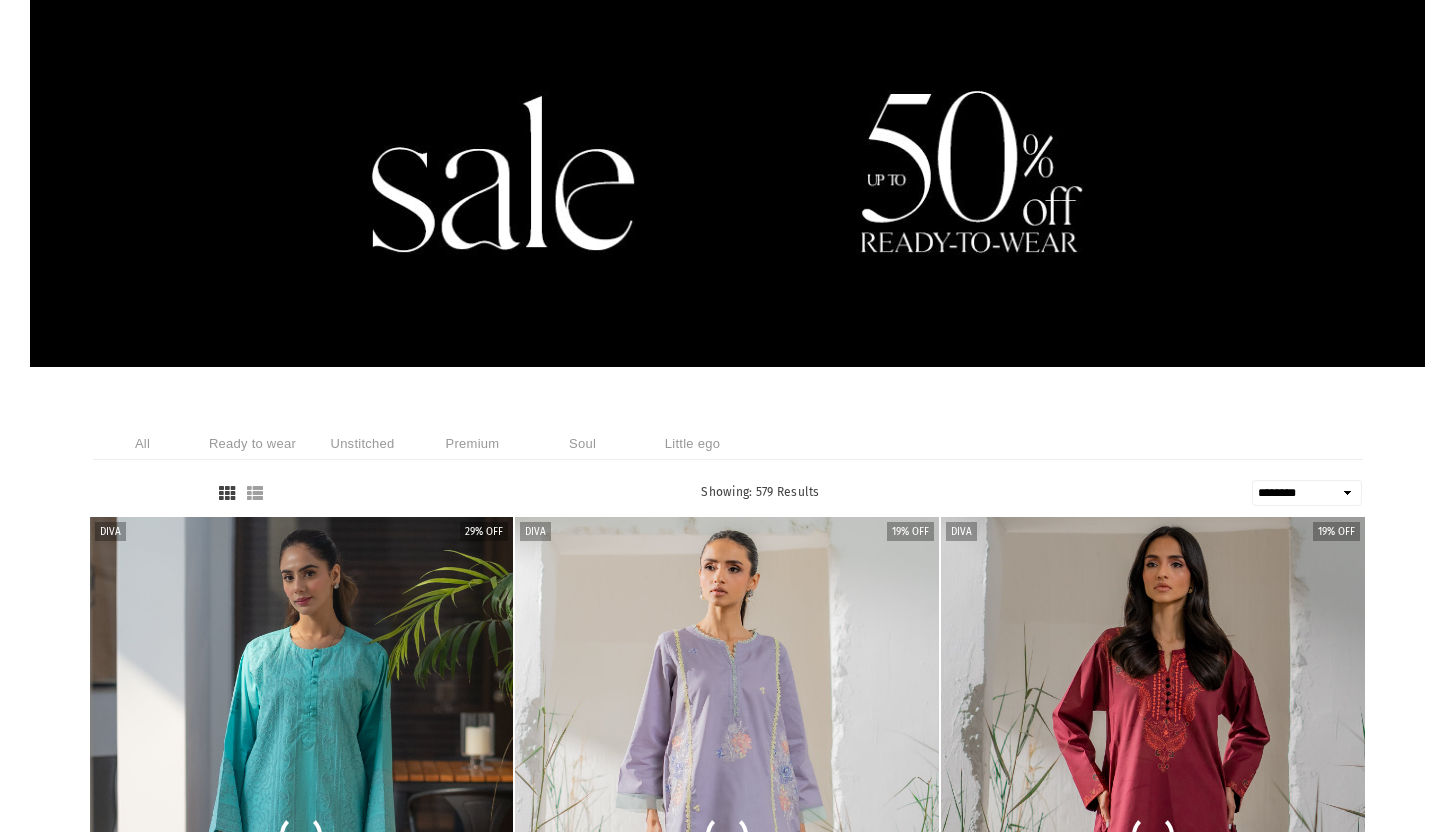 scroll, scrollTop: 90, scrollLeft: 0, axis: vertical 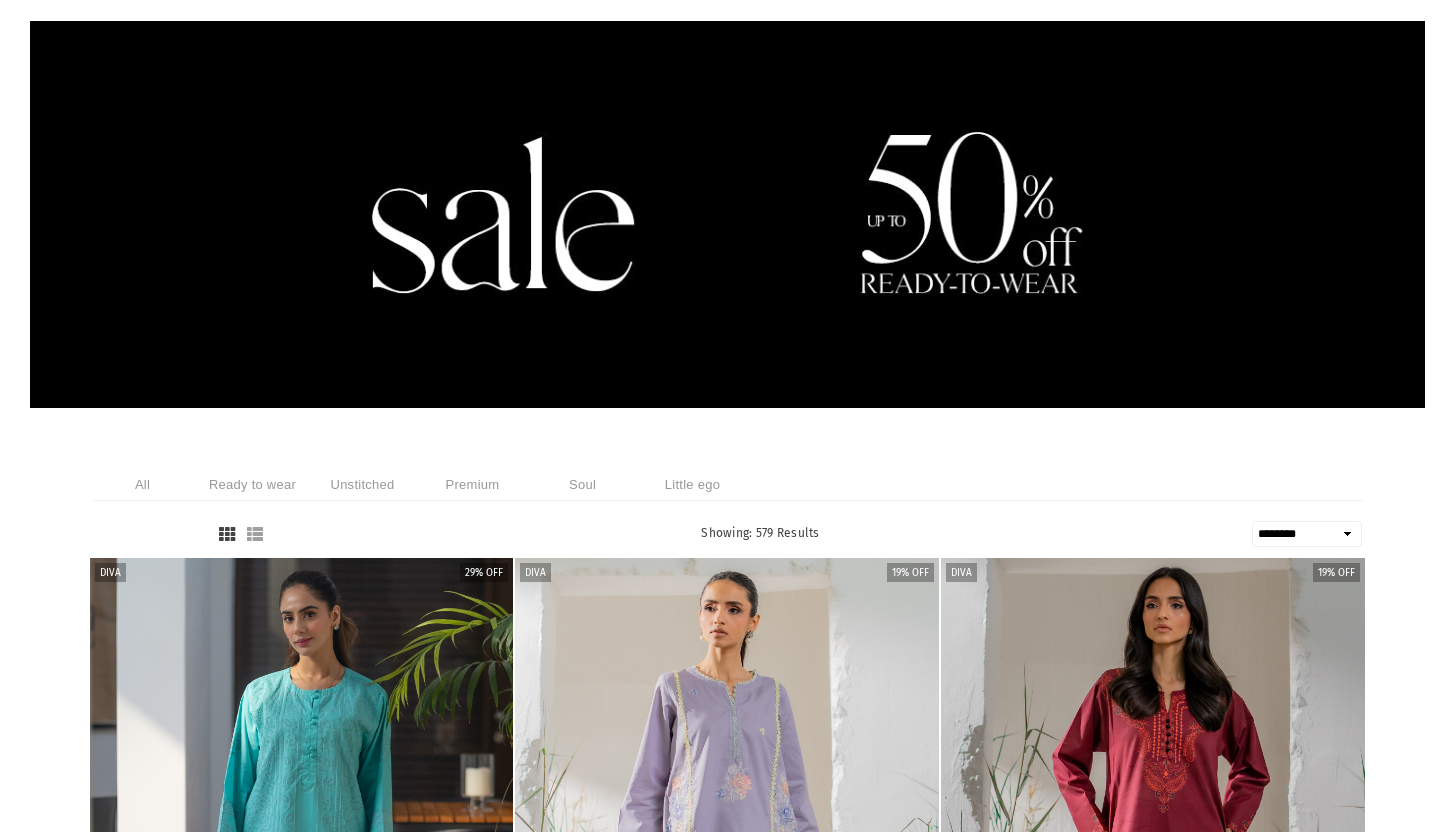 click on "Unstitched" at bounding box center [363, 484] 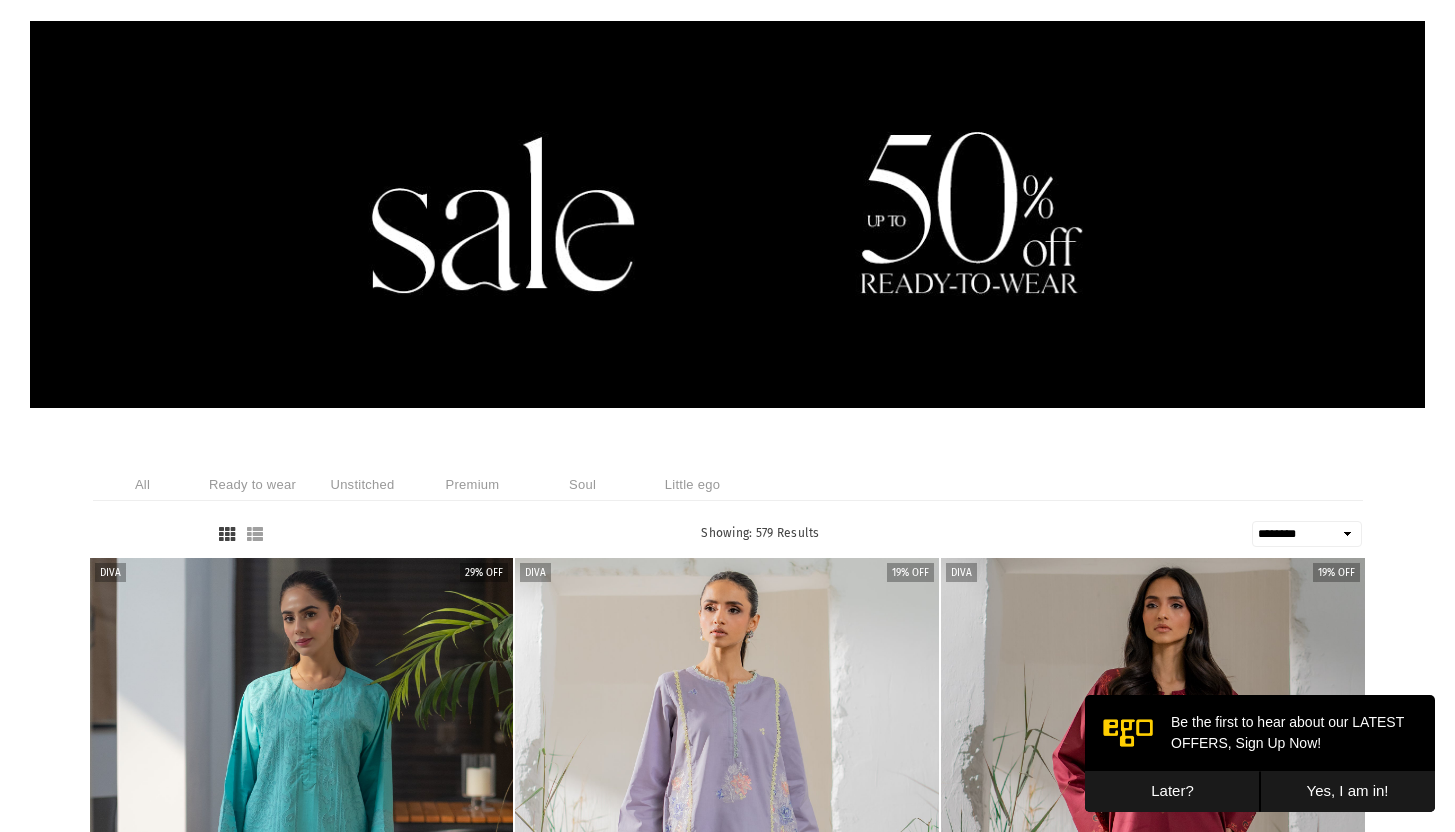 scroll, scrollTop: 0, scrollLeft: 0, axis: both 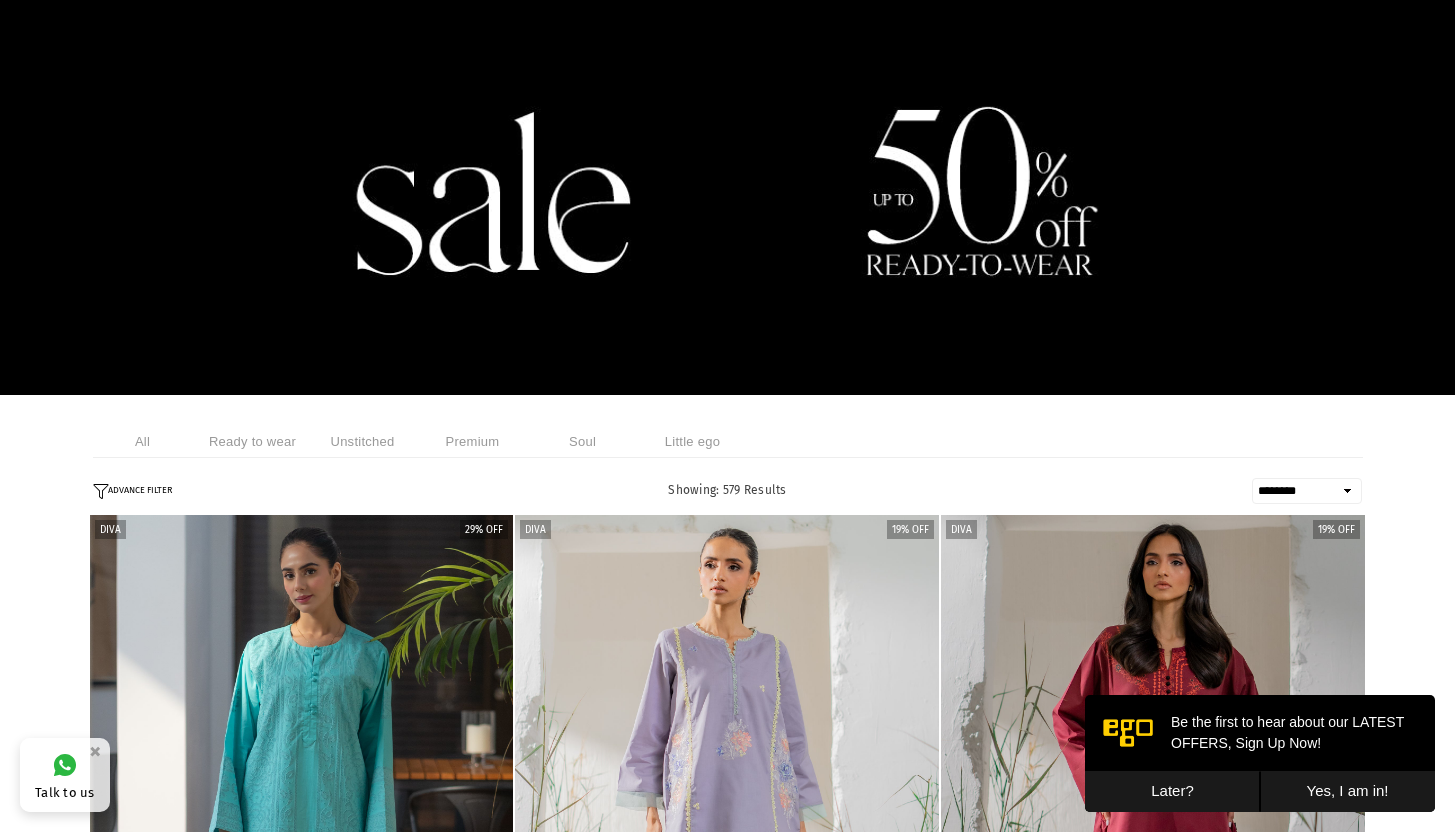 click on "Unstitched" at bounding box center [363, 441] 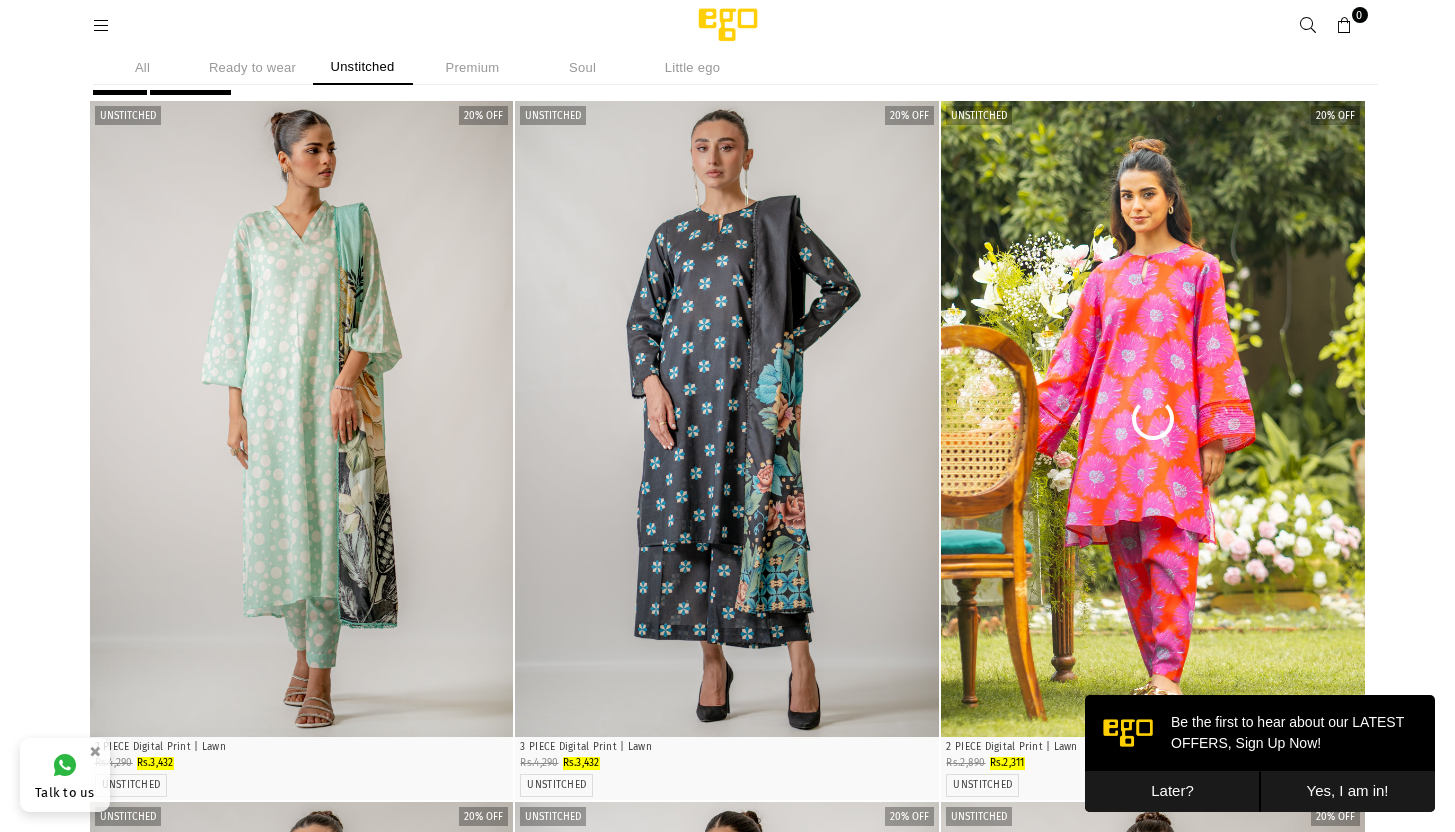 scroll, scrollTop: 434, scrollLeft: 0, axis: vertical 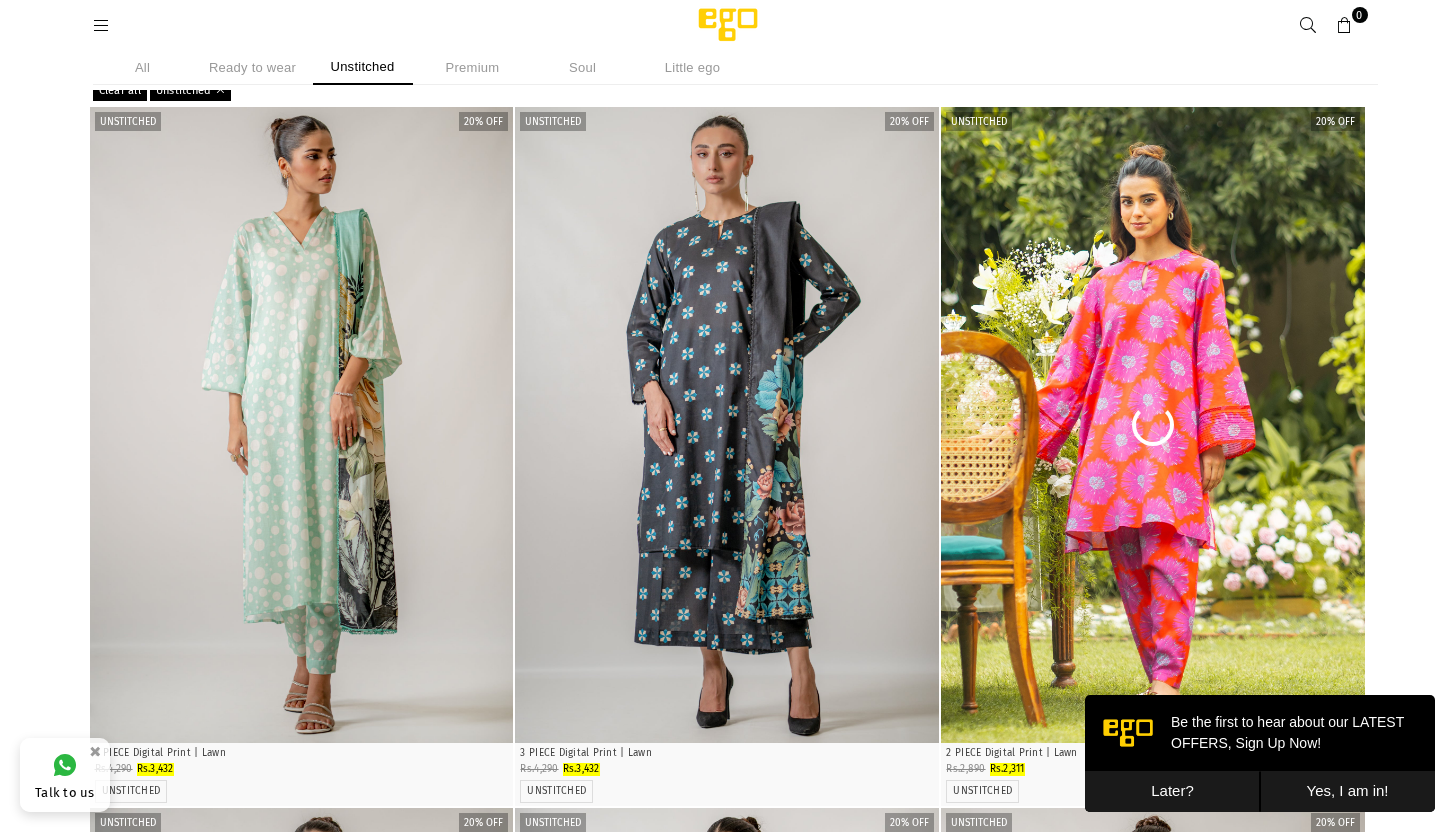 click at bounding box center (1153, 425) 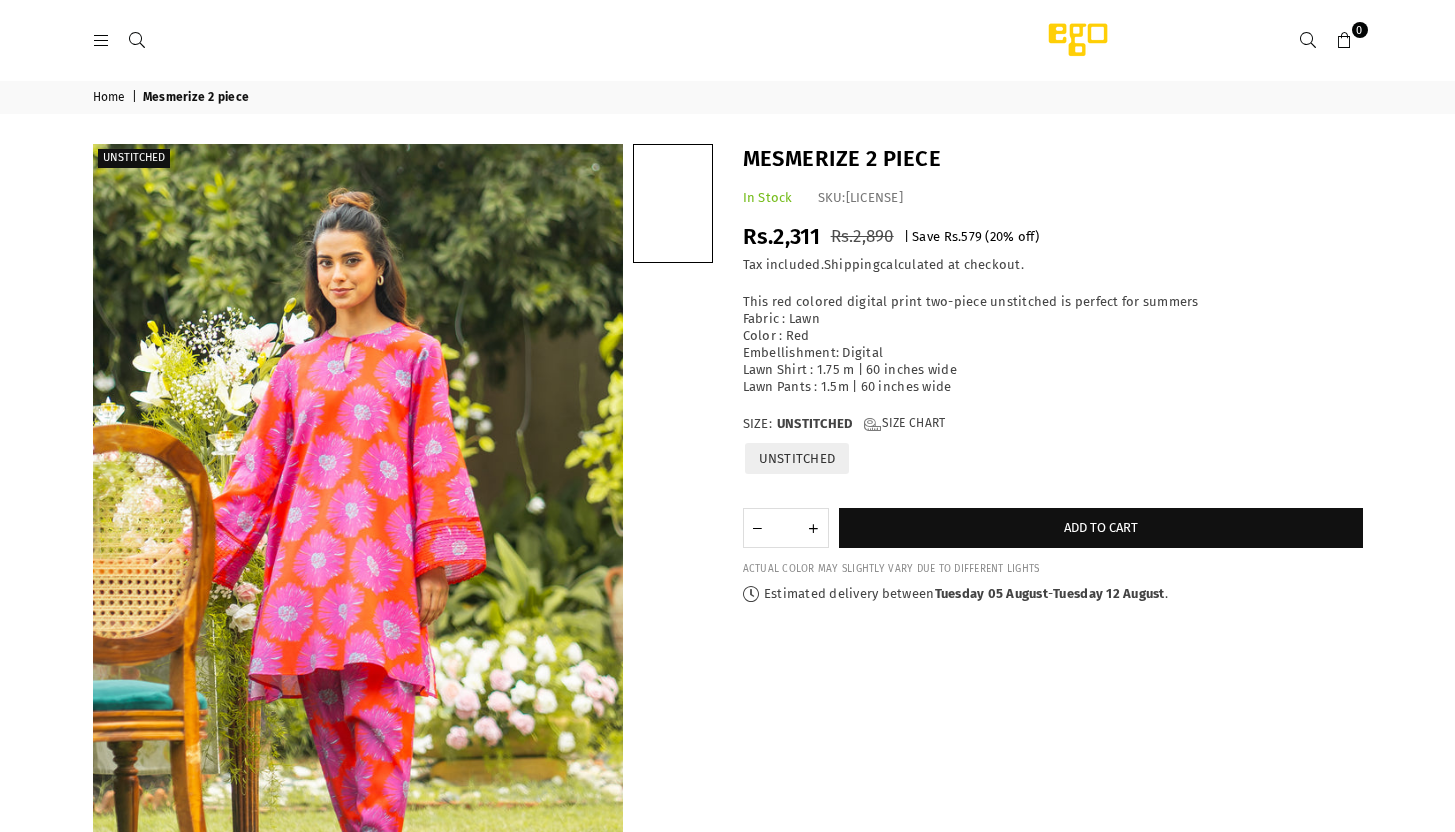 scroll, scrollTop: 0, scrollLeft: 0, axis: both 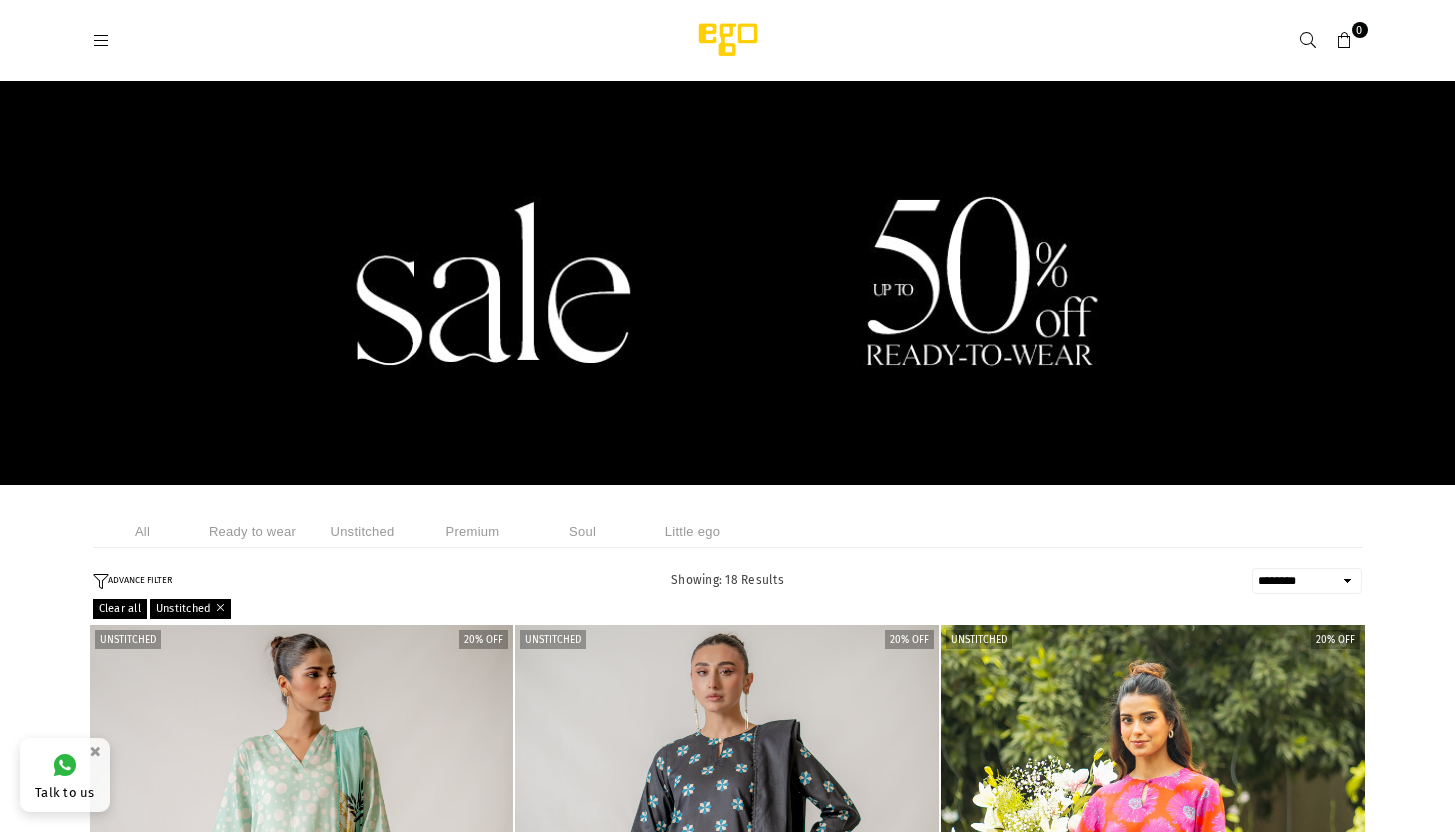 select on "******" 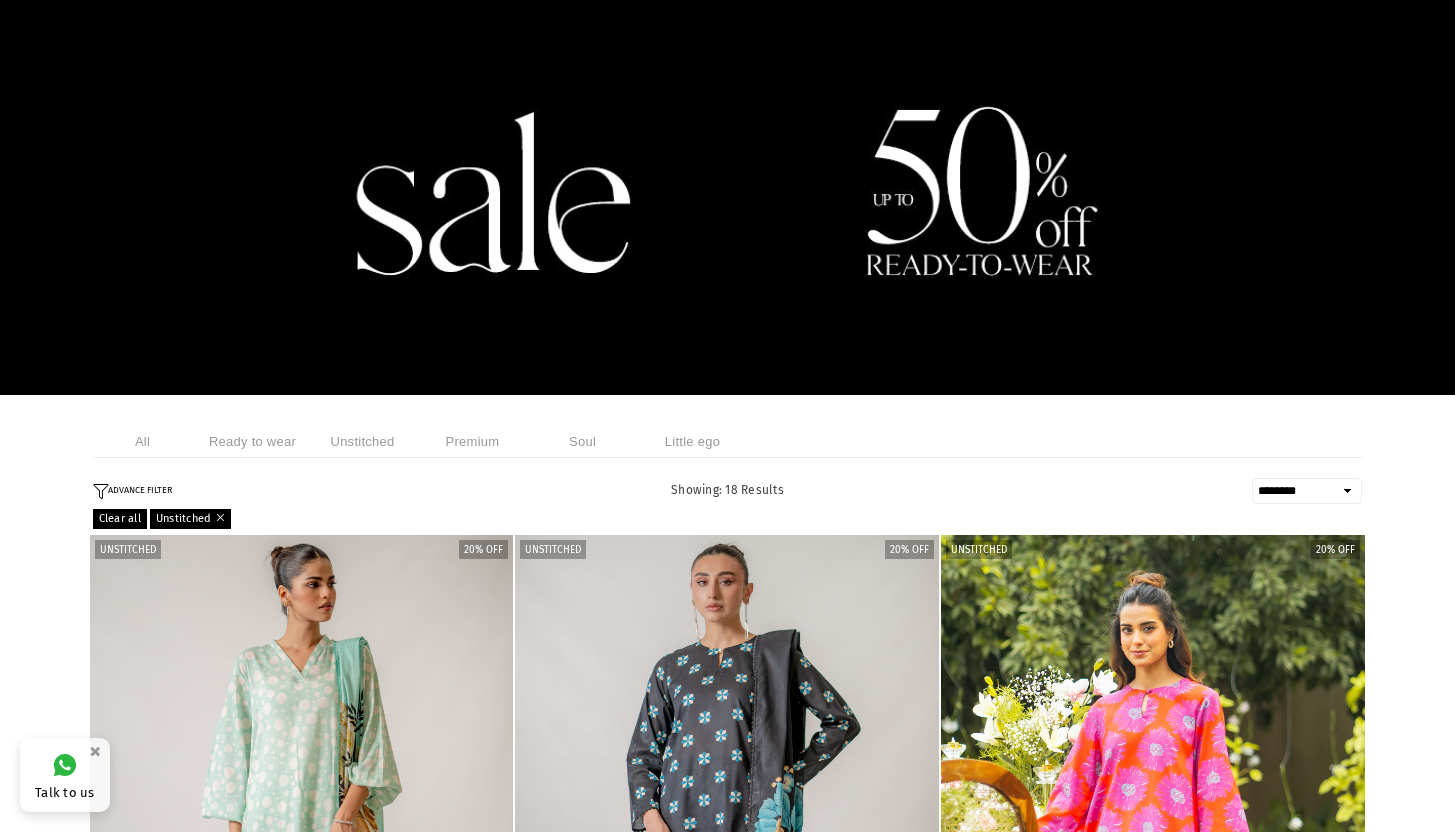 scroll, scrollTop: 0, scrollLeft: 0, axis: both 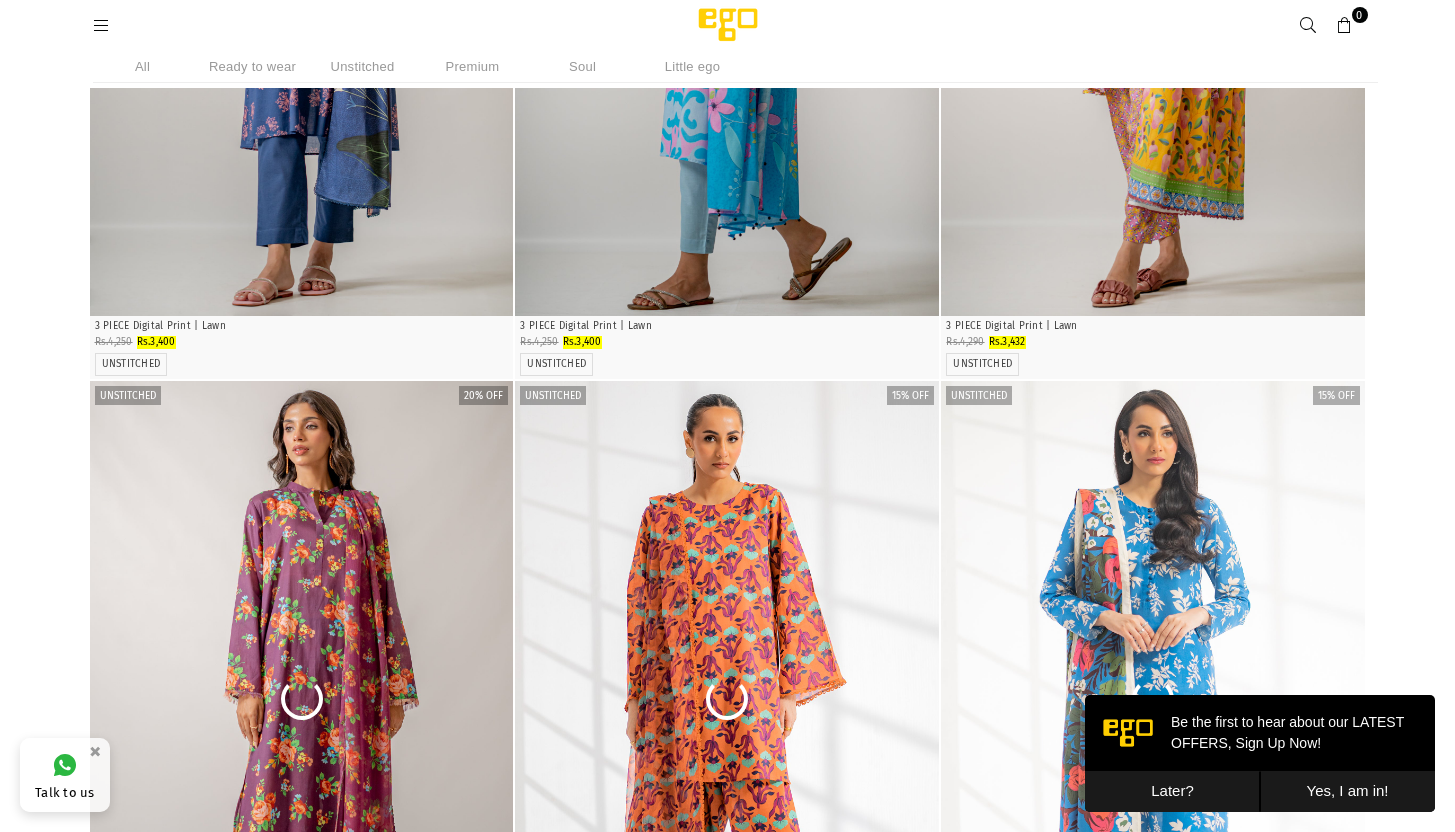 click on "Later?" at bounding box center [1172, 791] 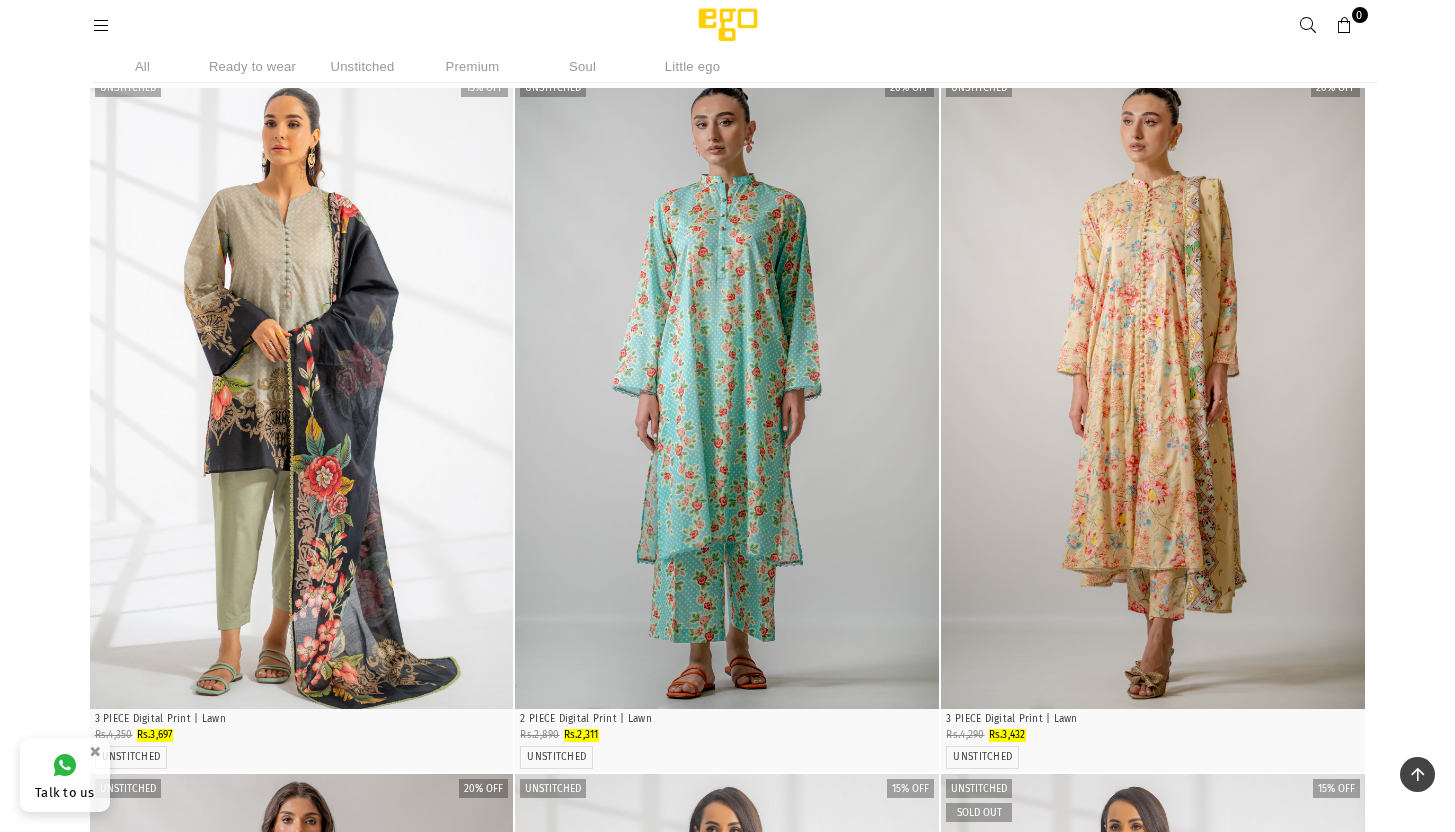 scroll, scrollTop: 3267, scrollLeft: 0, axis: vertical 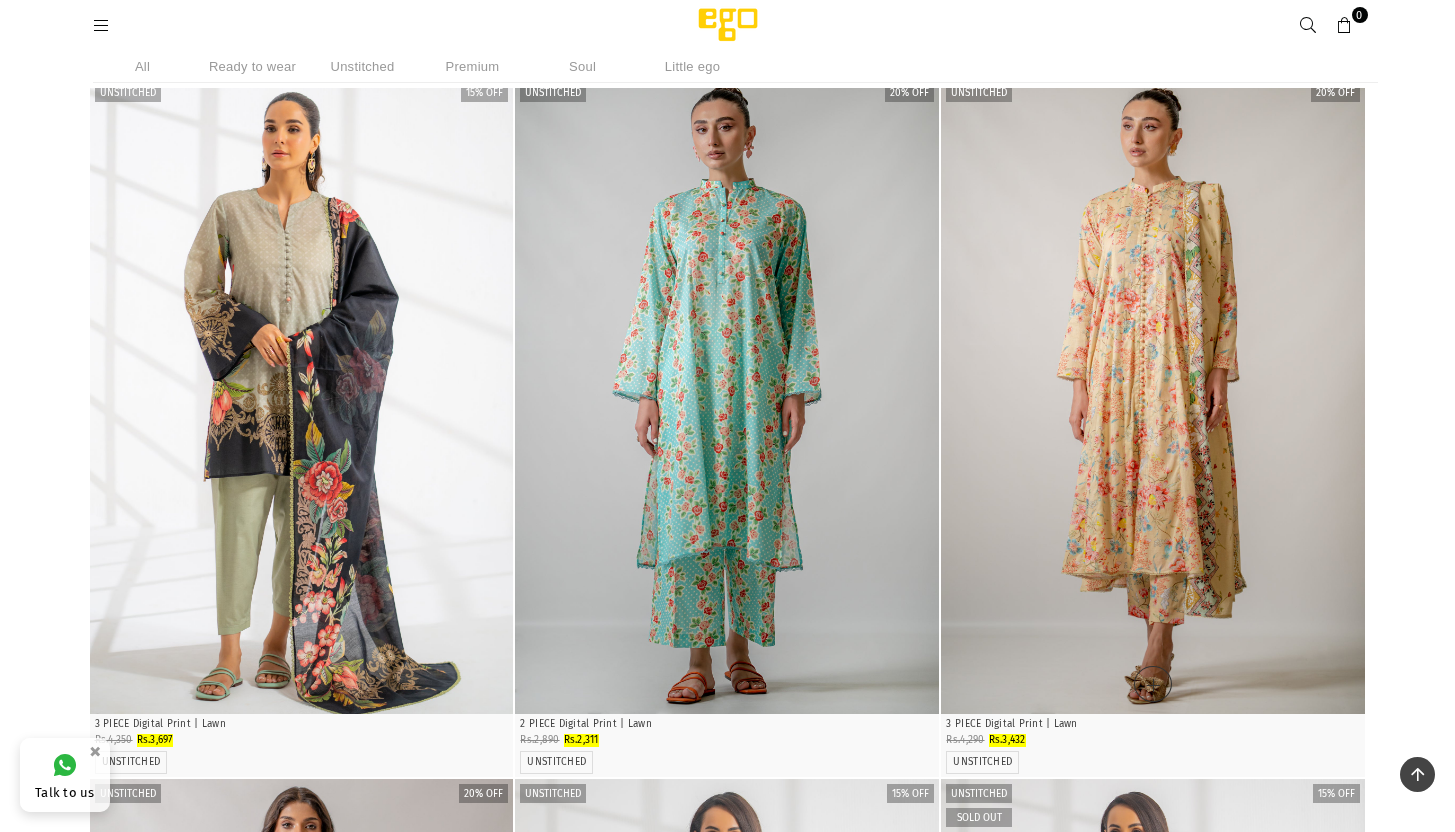 click at bounding box center [1153, 396] 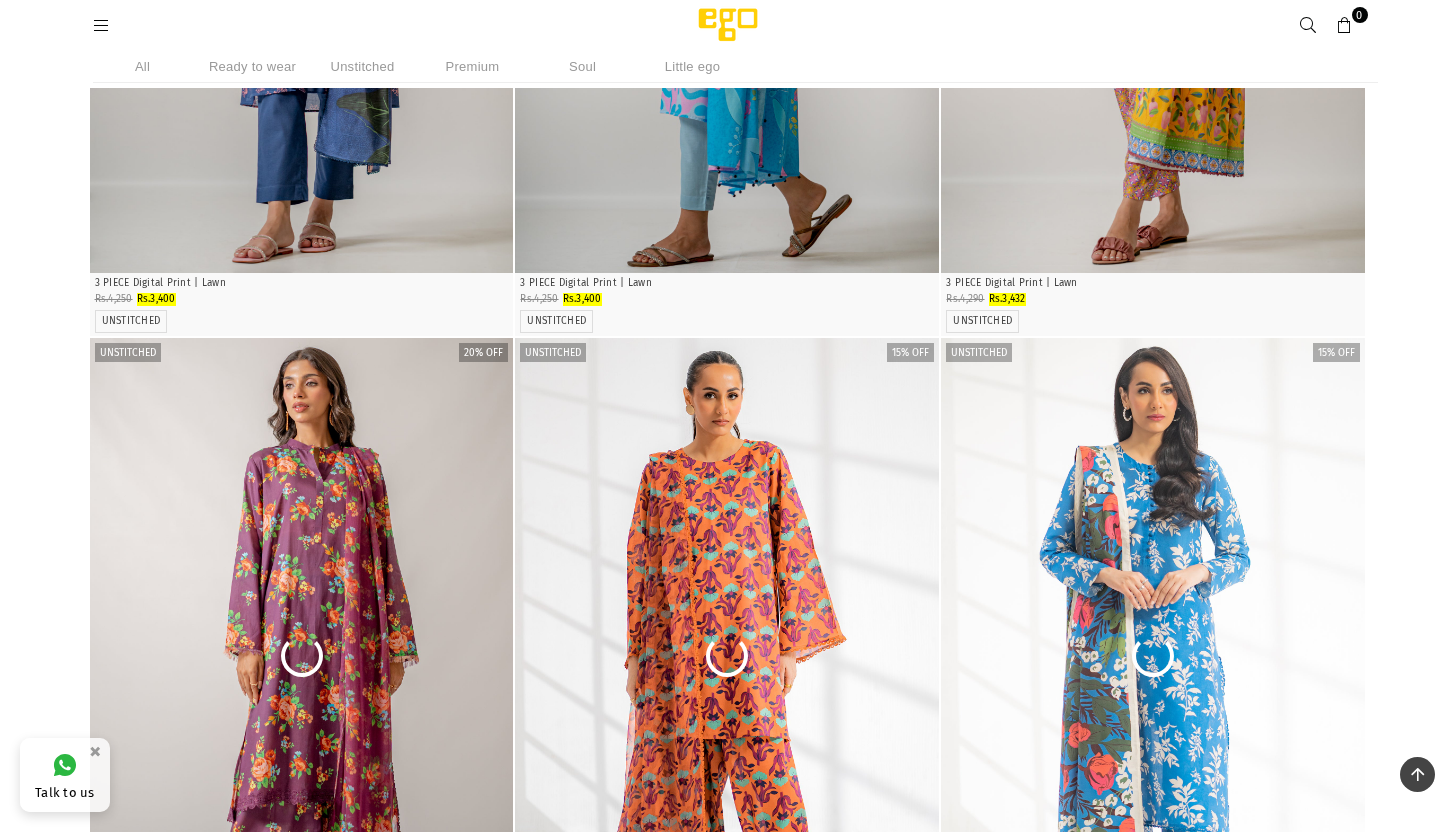 scroll, scrollTop: 1612, scrollLeft: 0, axis: vertical 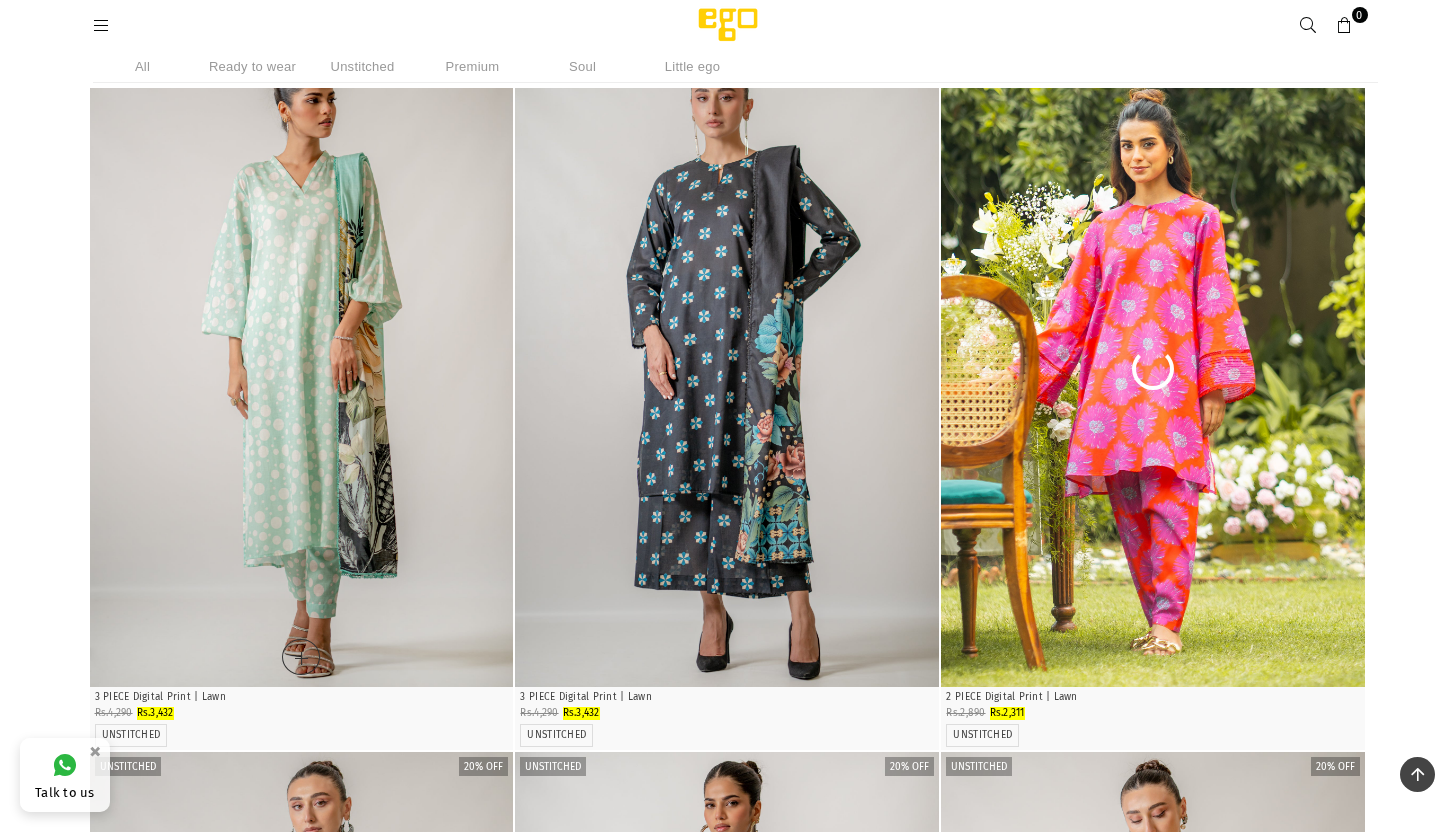 drag, startPoint x: 707, startPoint y: 549, endPoint x: 472, endPoint y: 565, distance: 235.54405 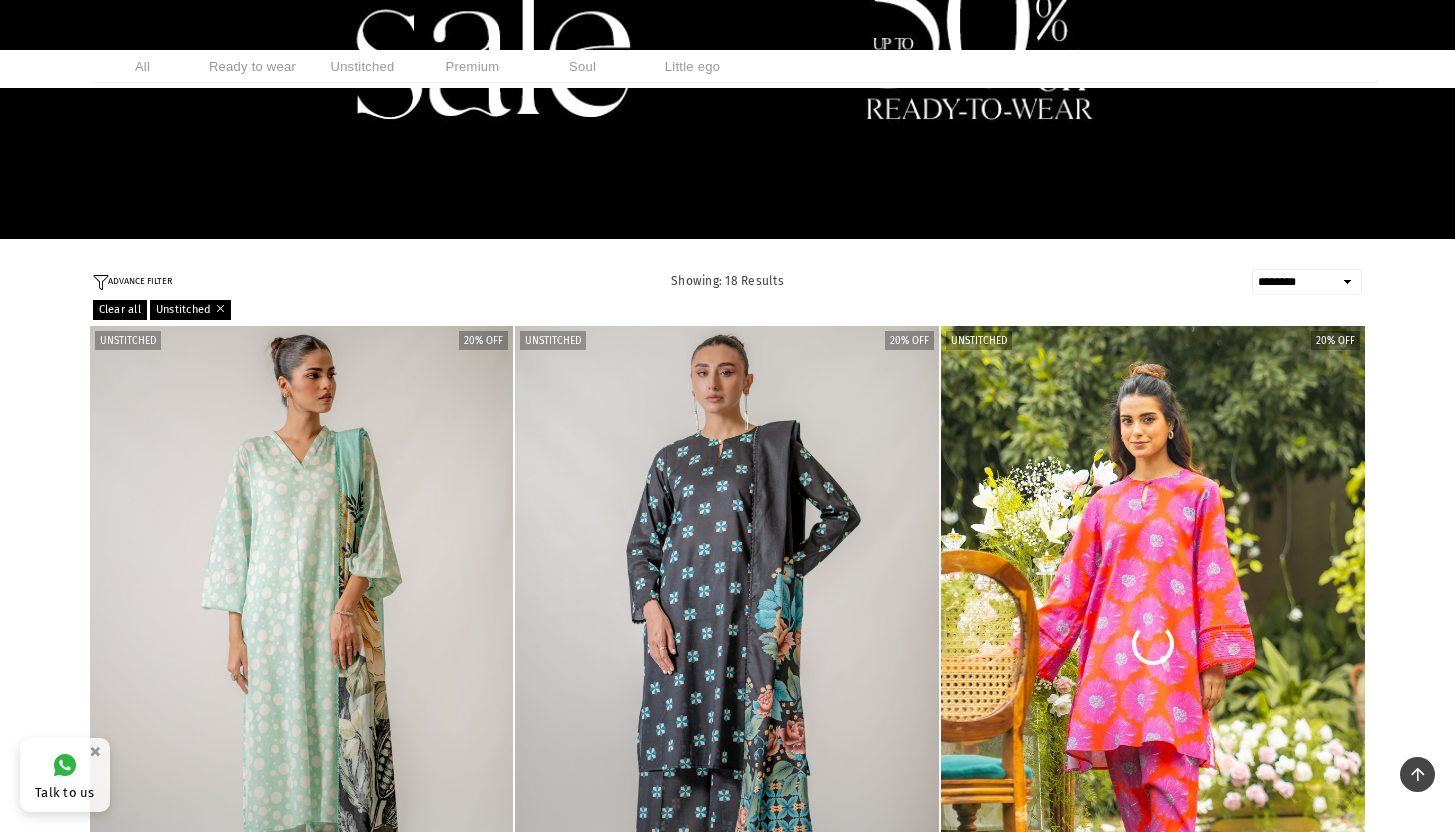 scroll, scrollTop: 0, scrollLeft: 0, axis: both 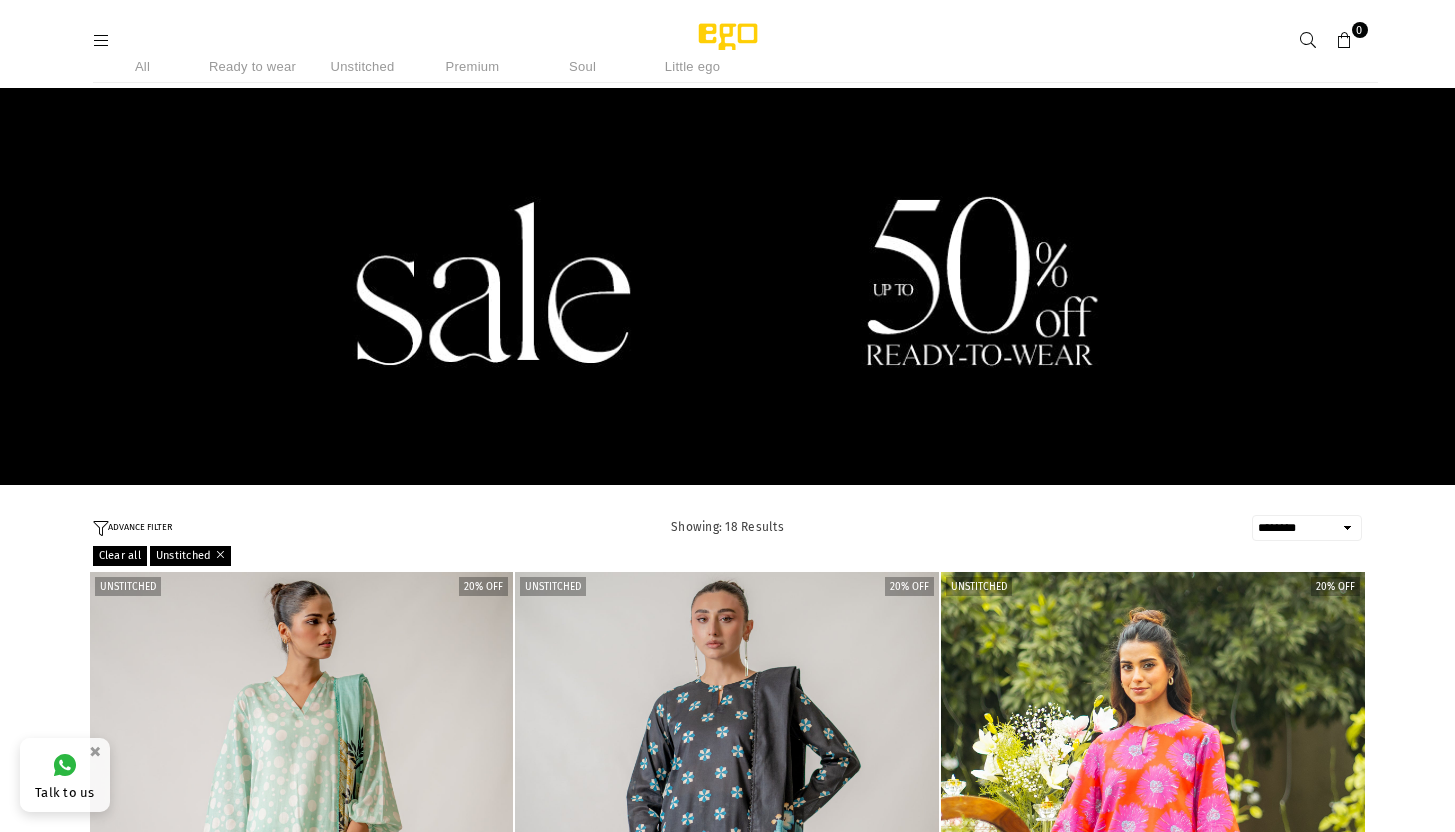click on "Premium" at bounding box center [473, 66] 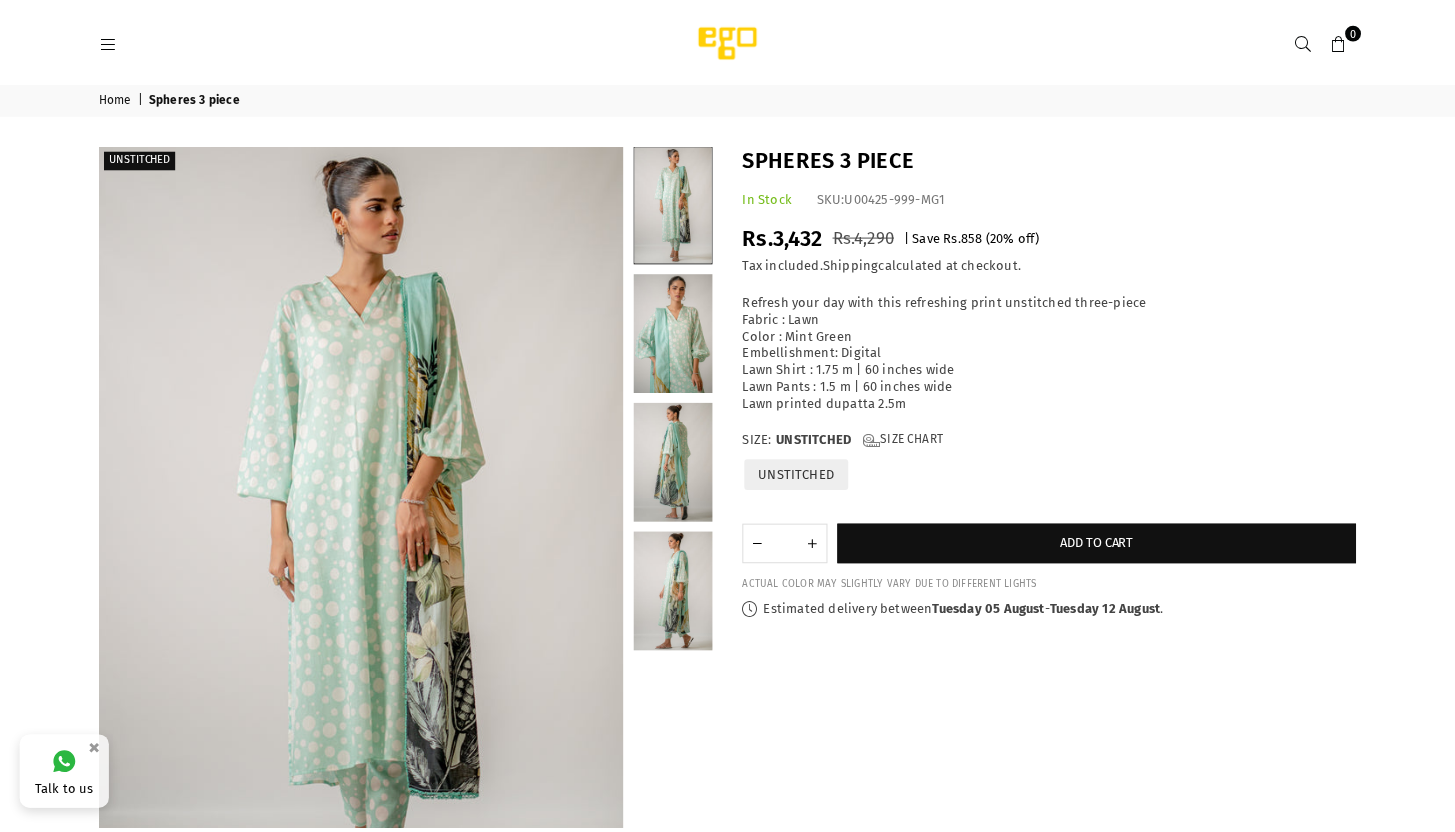 scroll, scrollTop: 0, scrollLeft: 0, axis: both 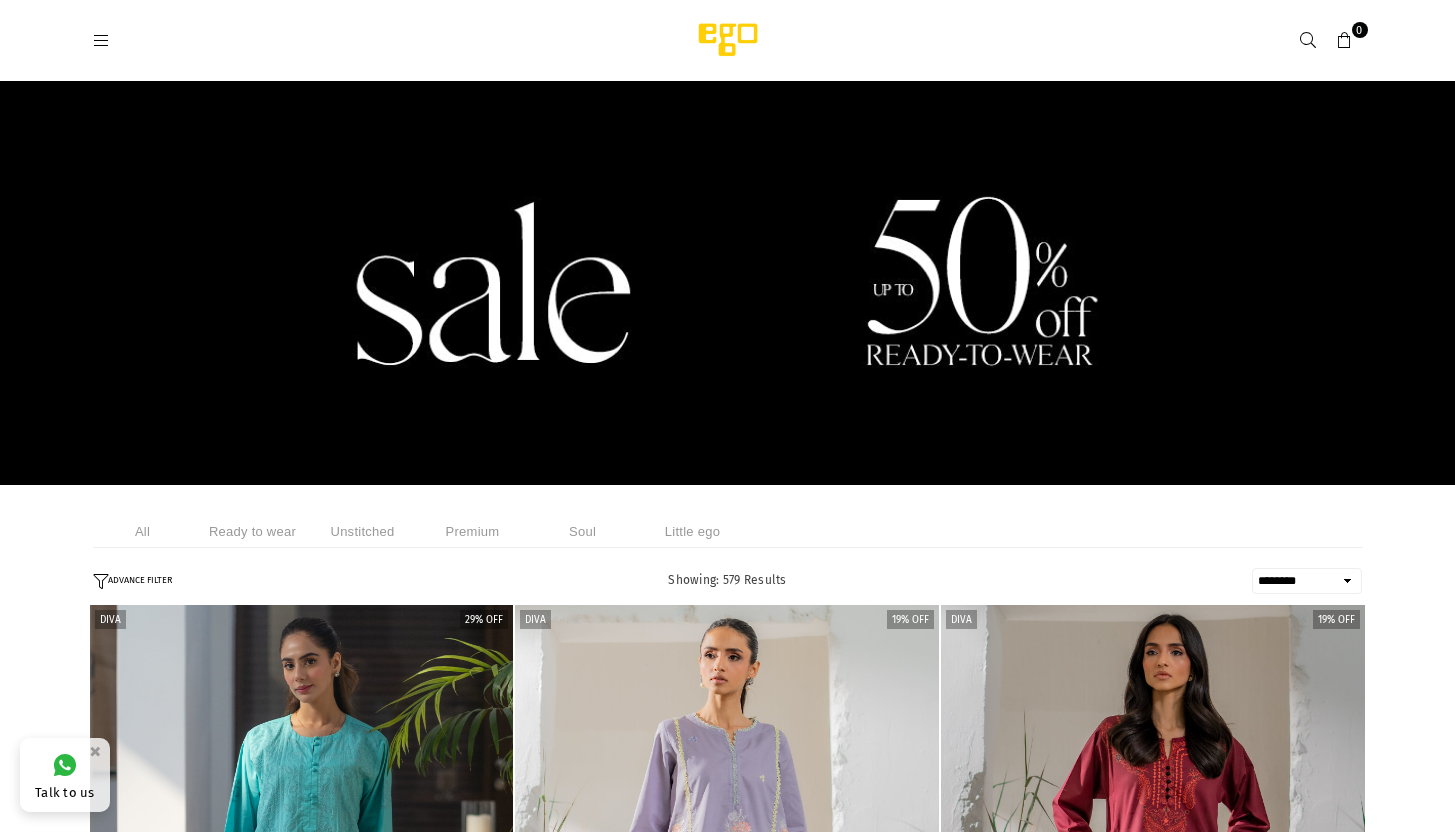 select on "******" 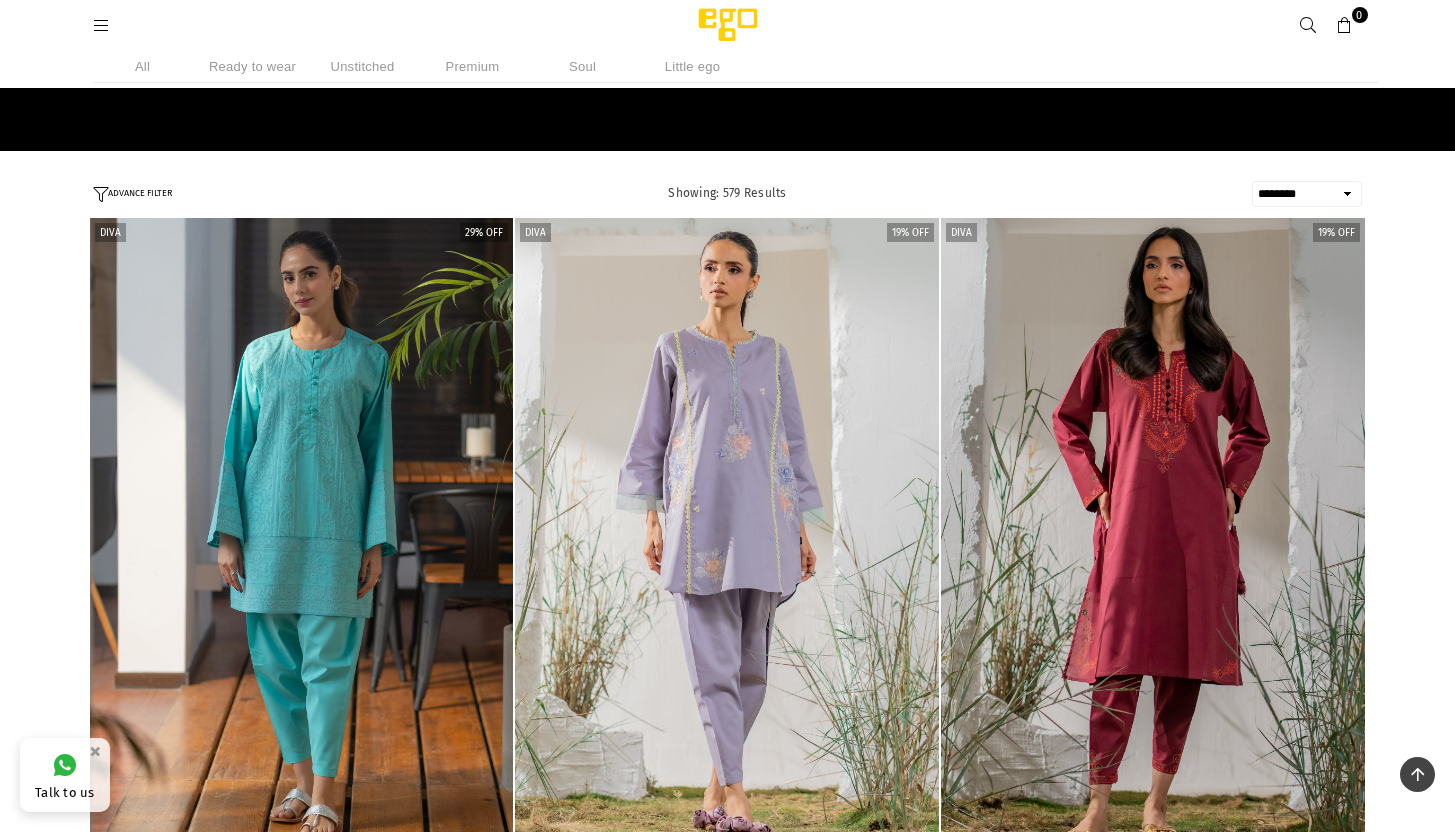 scroll, scrollTop: 310, scrollLeft: 0, axis: vertical 